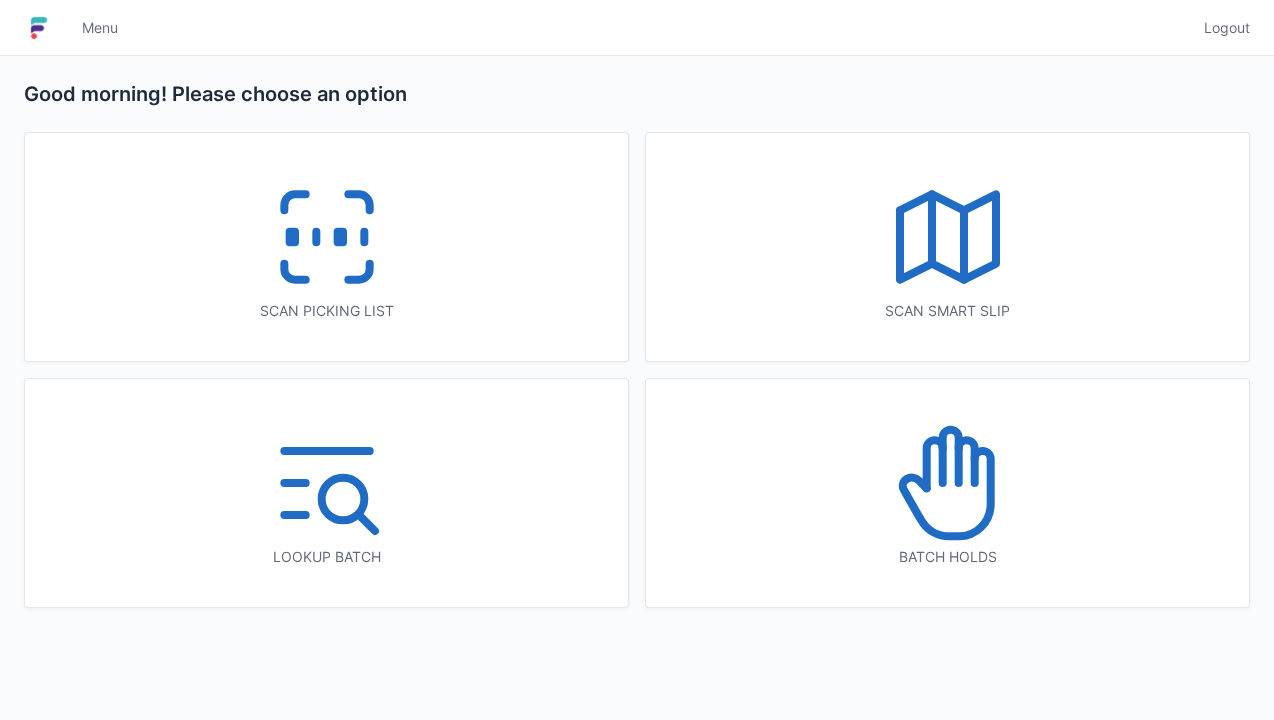 scroll, scrollTop: 0, scrollLeft: 0, axis: both 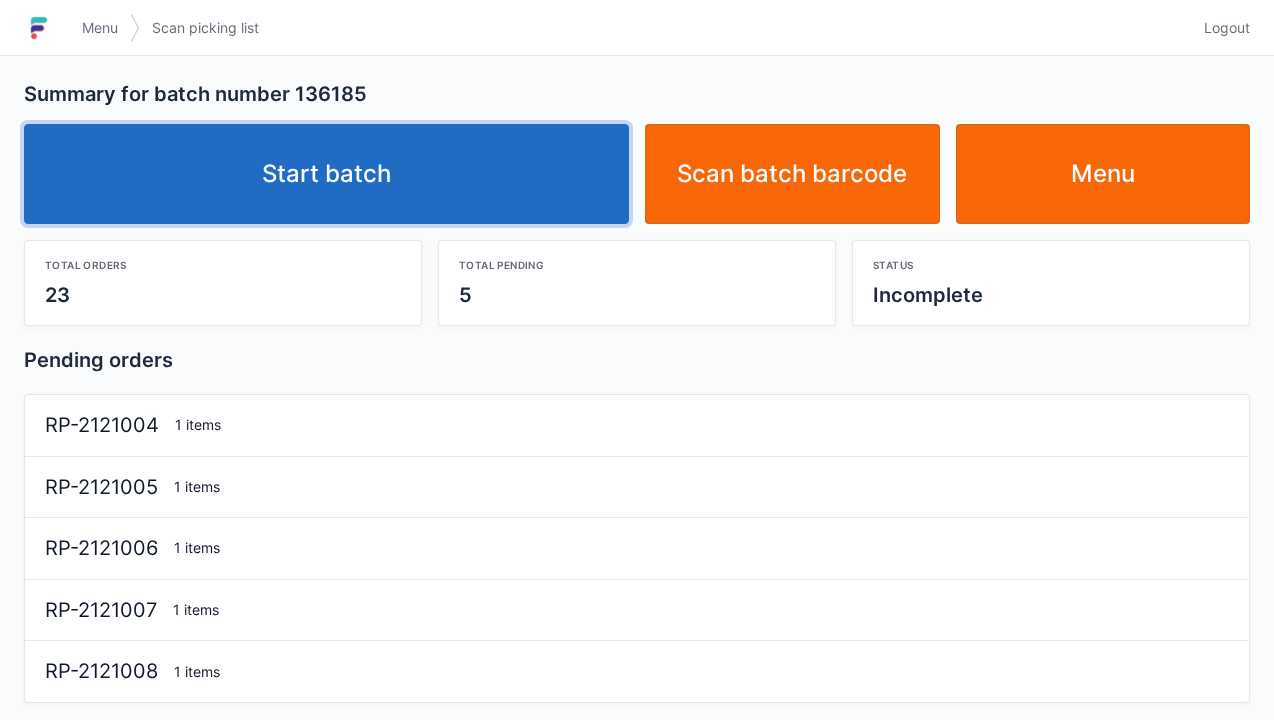 click on "Start batch" at bounding box center [326, 174] 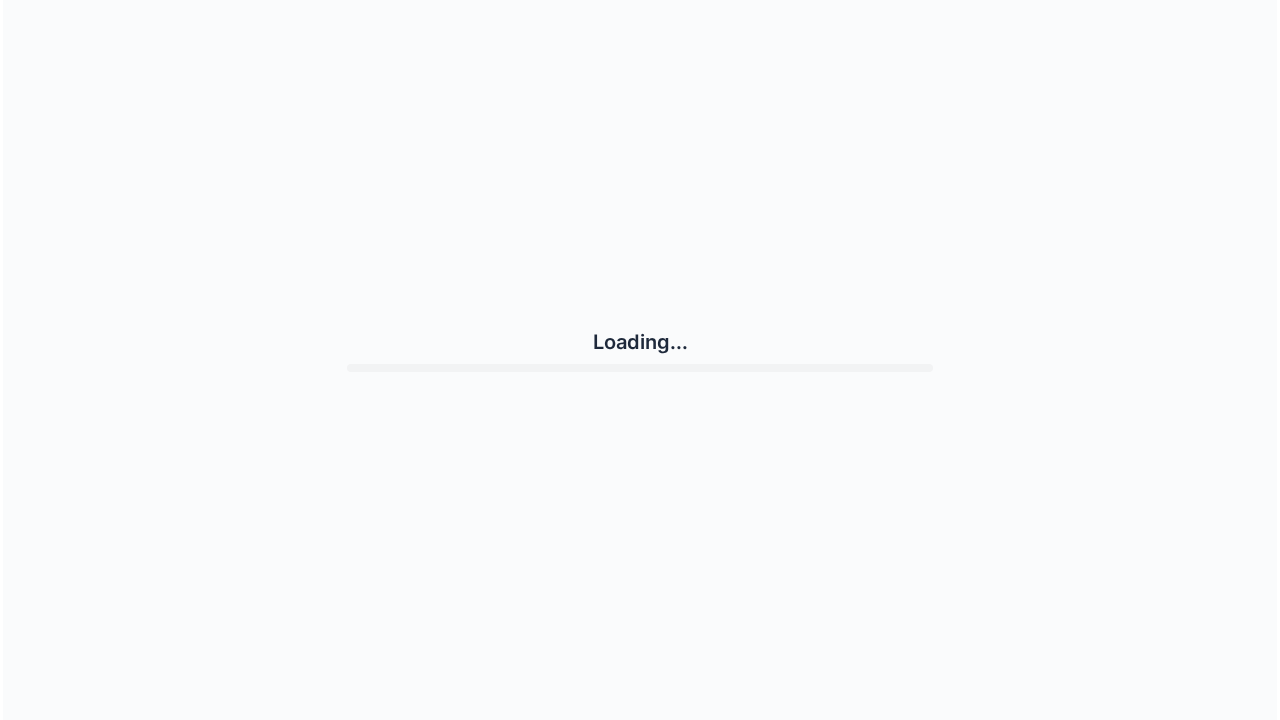 scroll, scrollTop: 0, scrollLeft: 0, axis: both 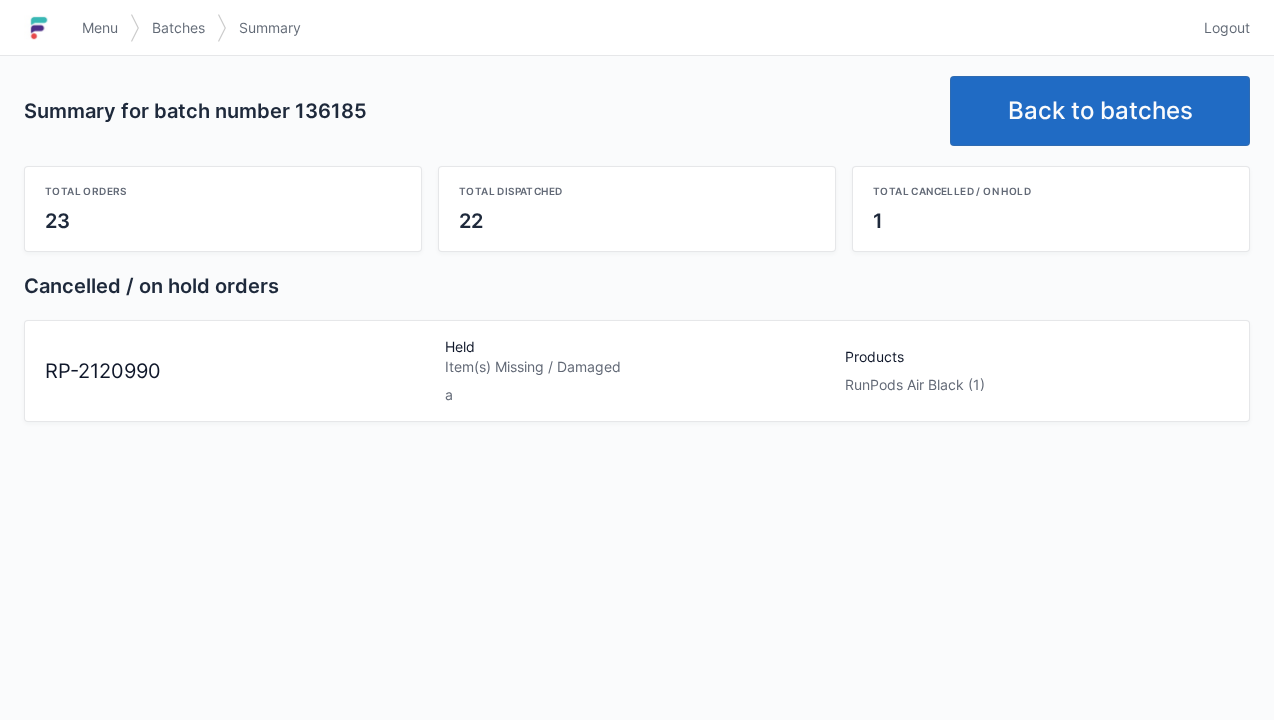 click on "Logout" at bounding box center (1227, 28) 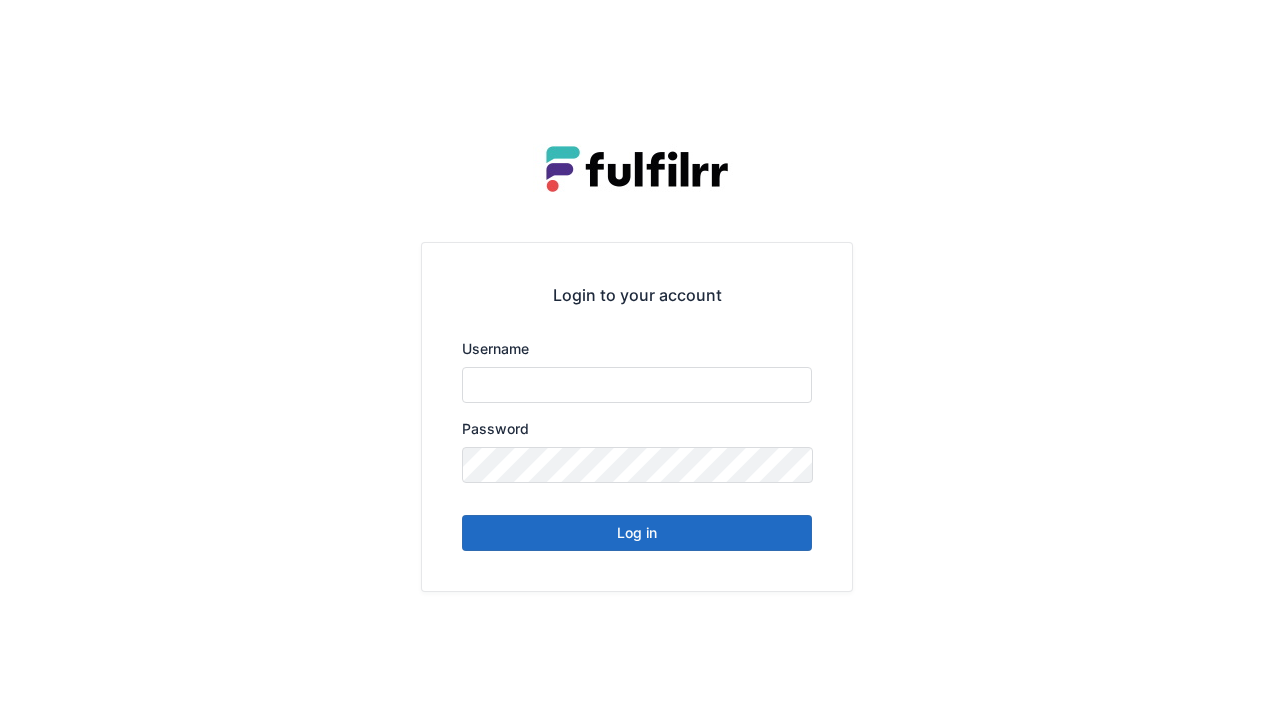 scroll, scrollTop: 0, scrollLeft: 0, axis: both 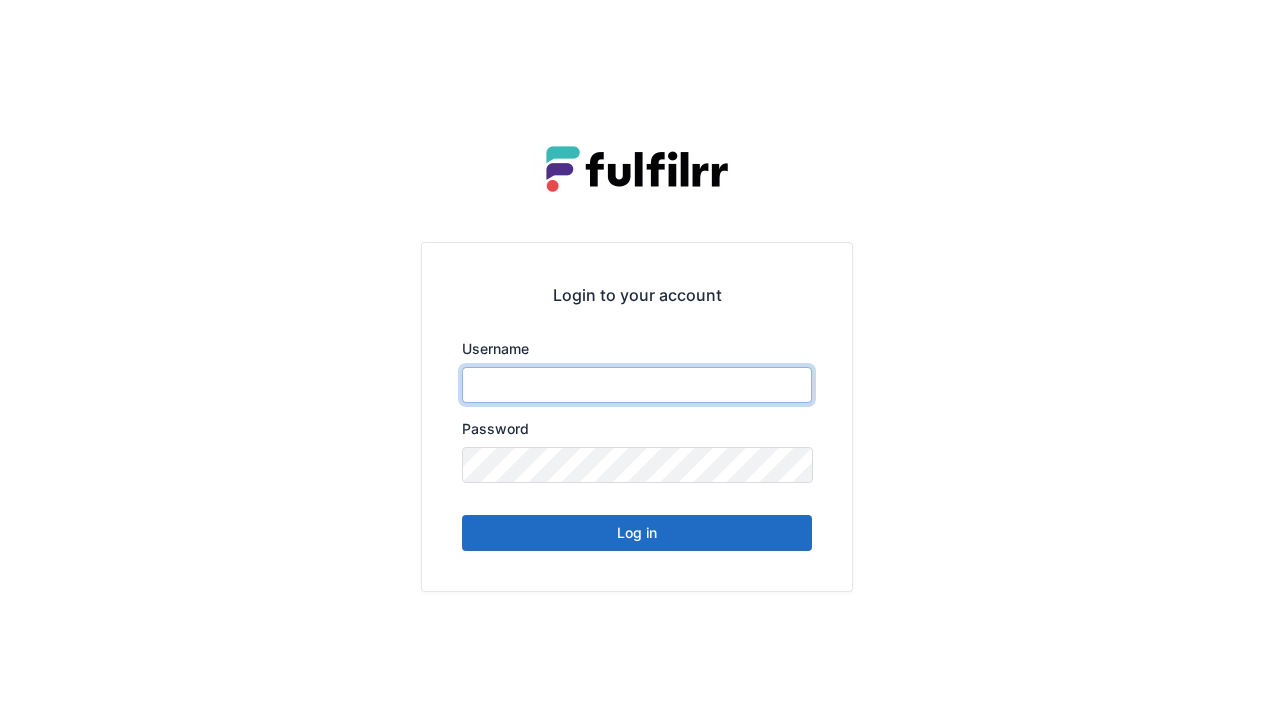 type on "******" 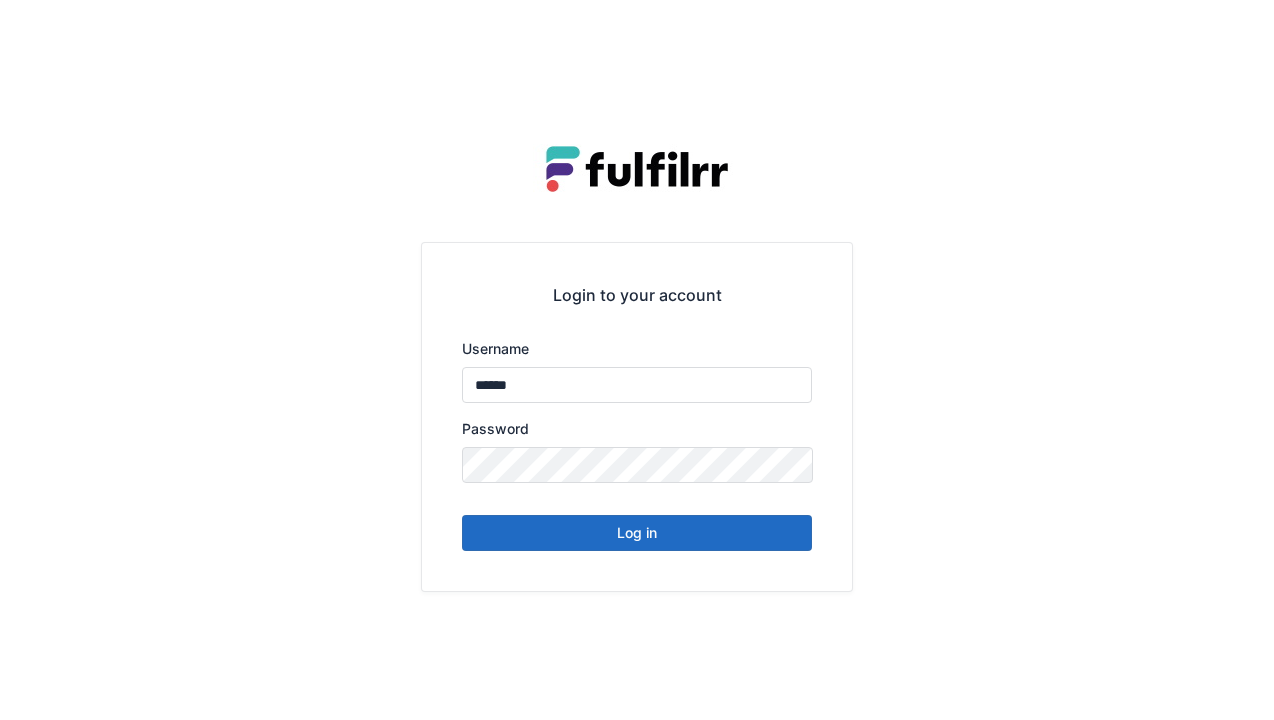 click on "Log in" at bounding box center [637, 533] 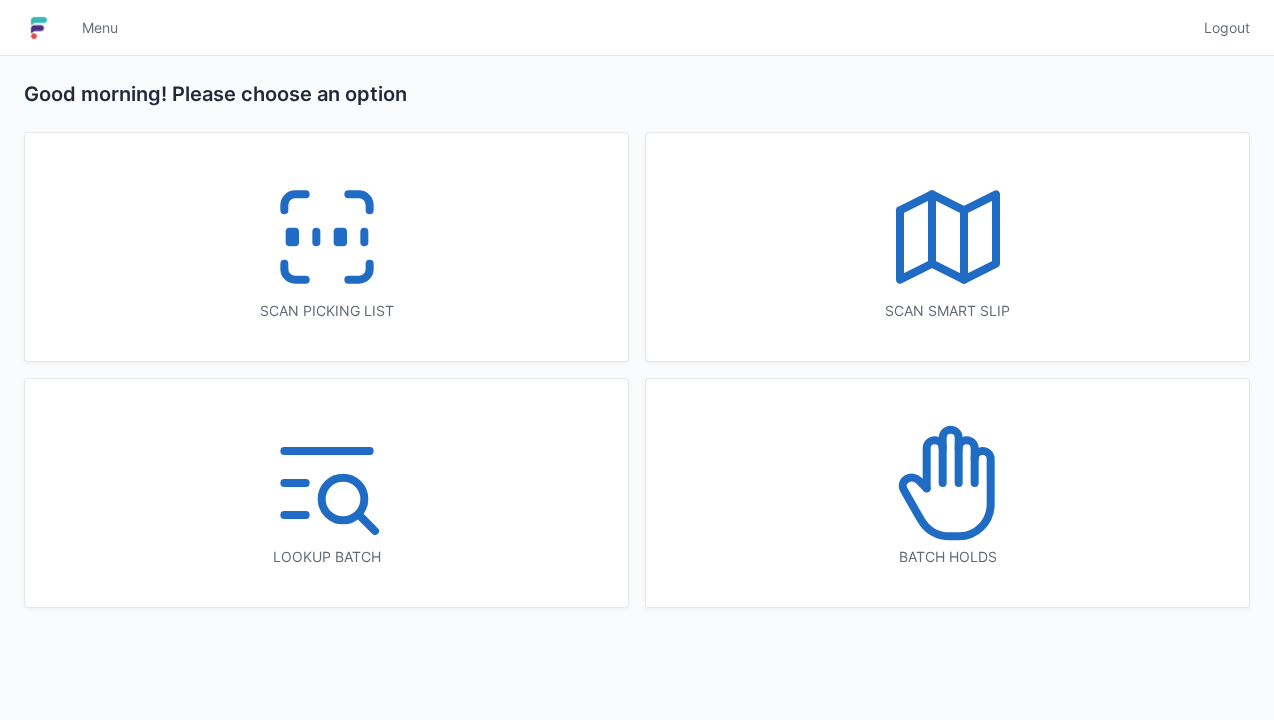scroll, scrollTop: 0, scrollLeft: 0, axis: both 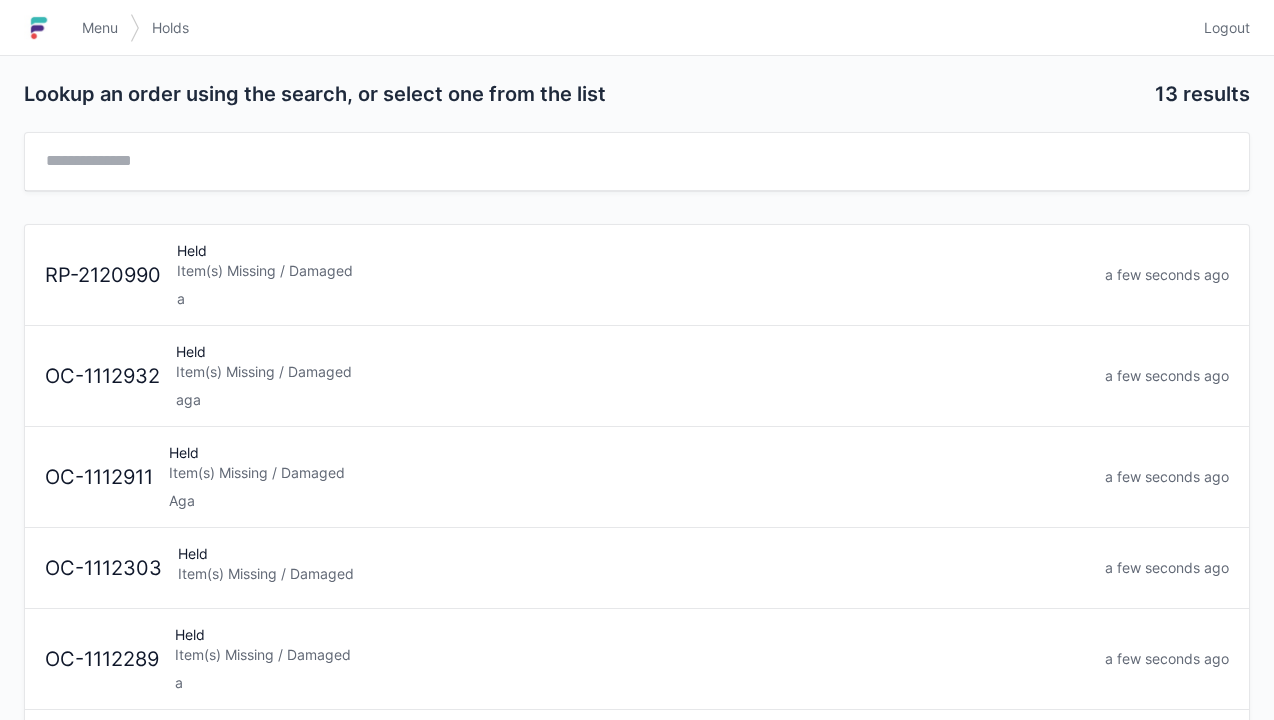 click on "Item(s) Missing / Damaged" at bounding box center [633, 271] 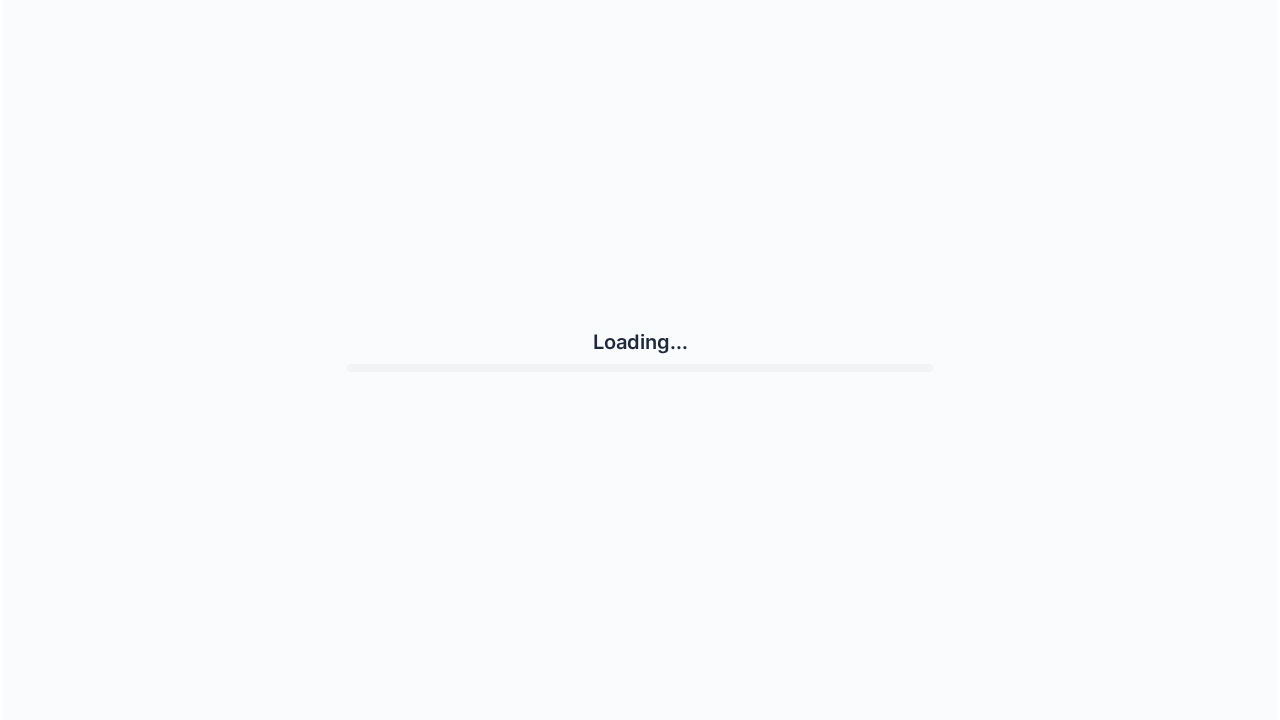 scroll, scrollTop: 0, scrollLeft: 0, axis: both 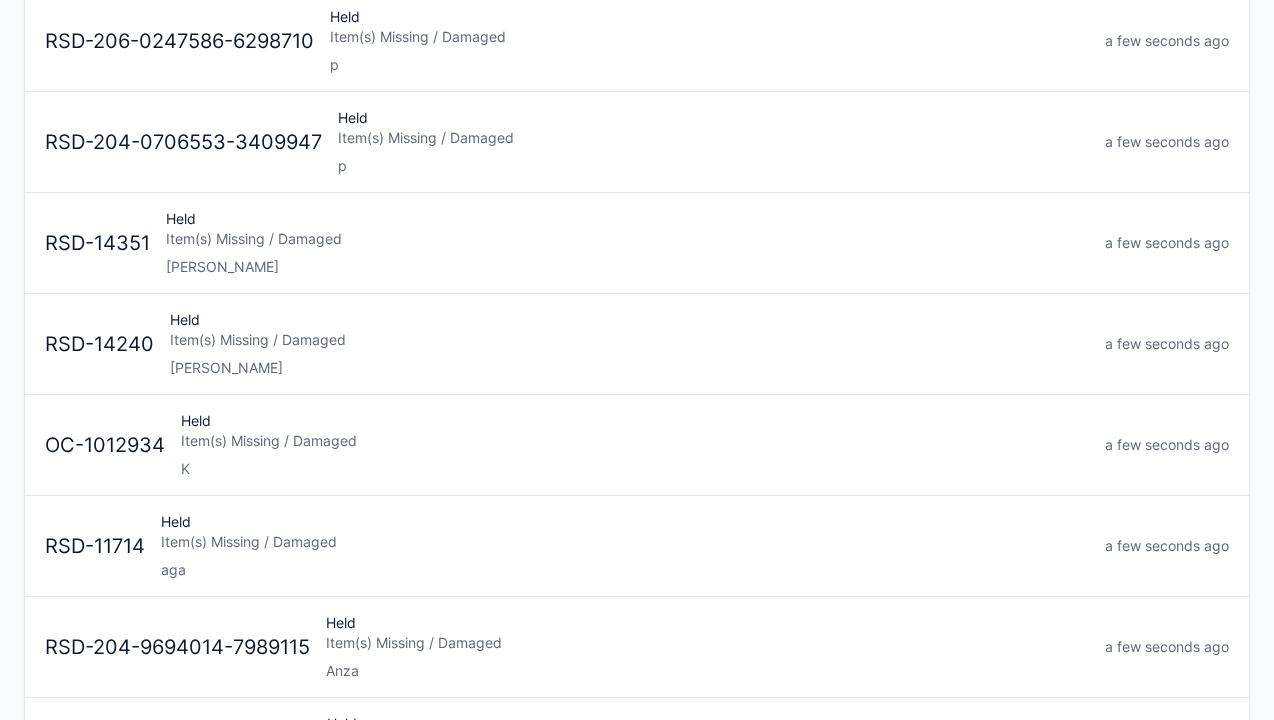 click on "Item(s) Missing / Damaged" at bounding box center (625, 542) 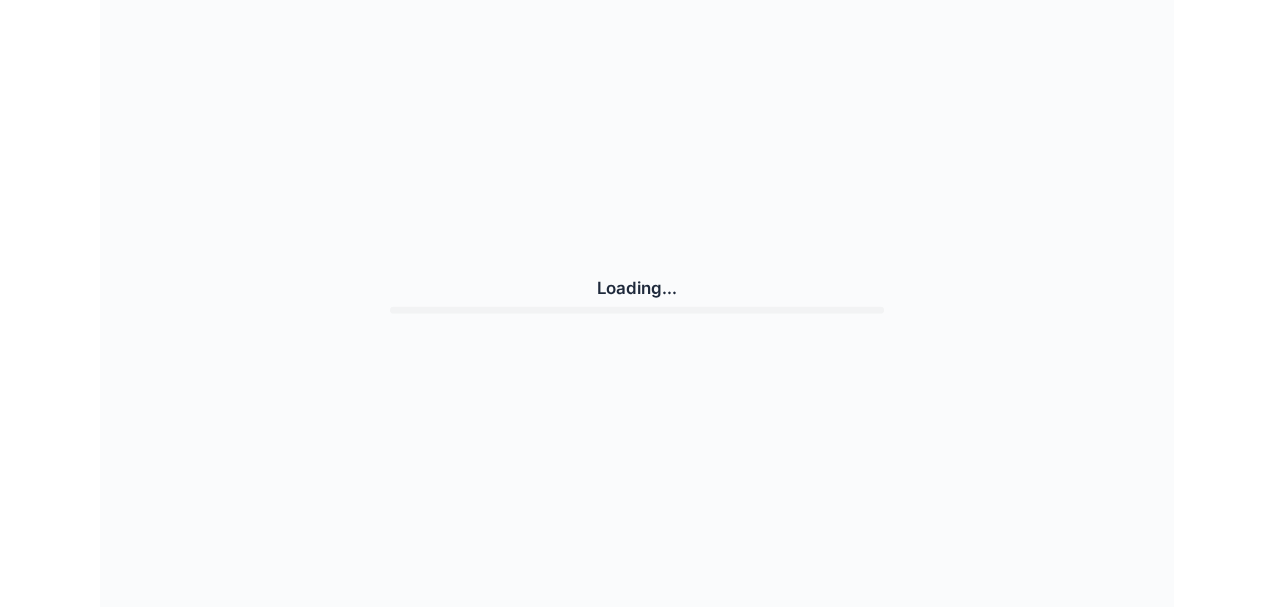 scroll, scrollTop: 0, scrollLeft: 0, axis: both 